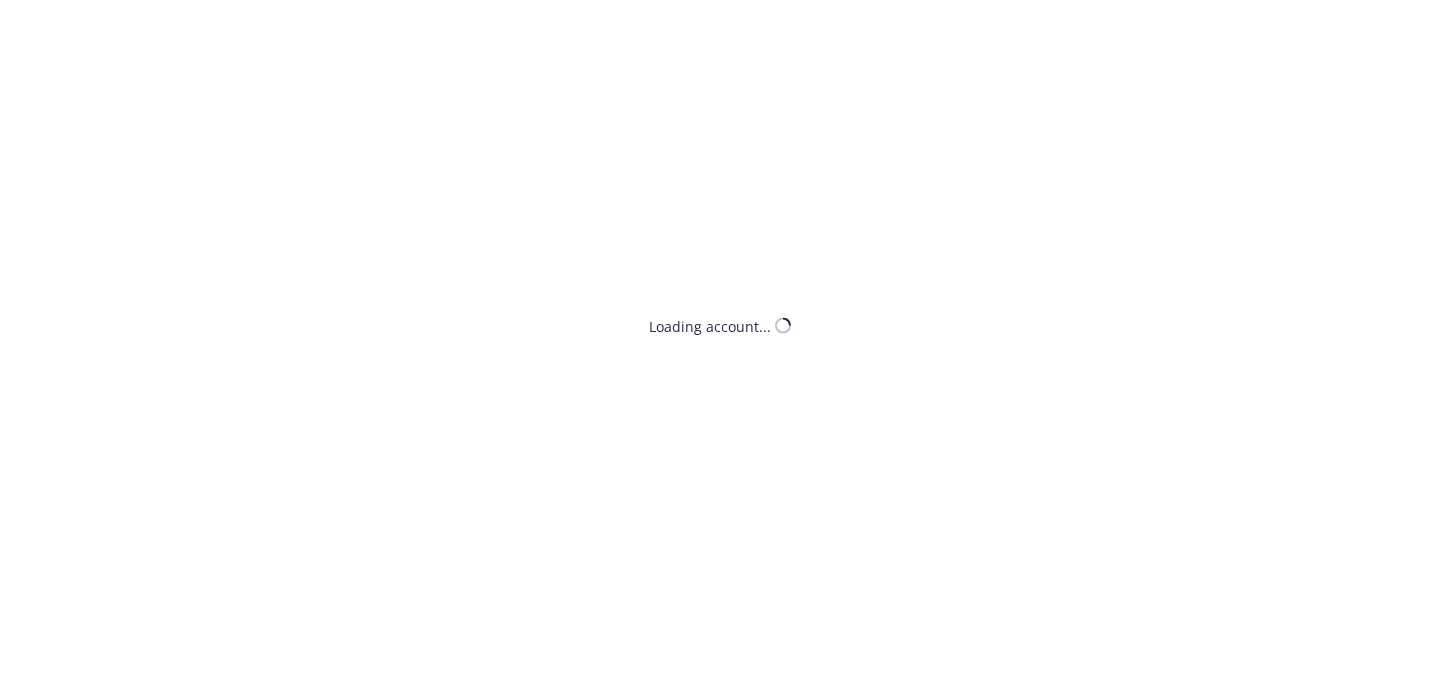 scroll, scrollTop: 0, scrollLeft: 0, axis: both 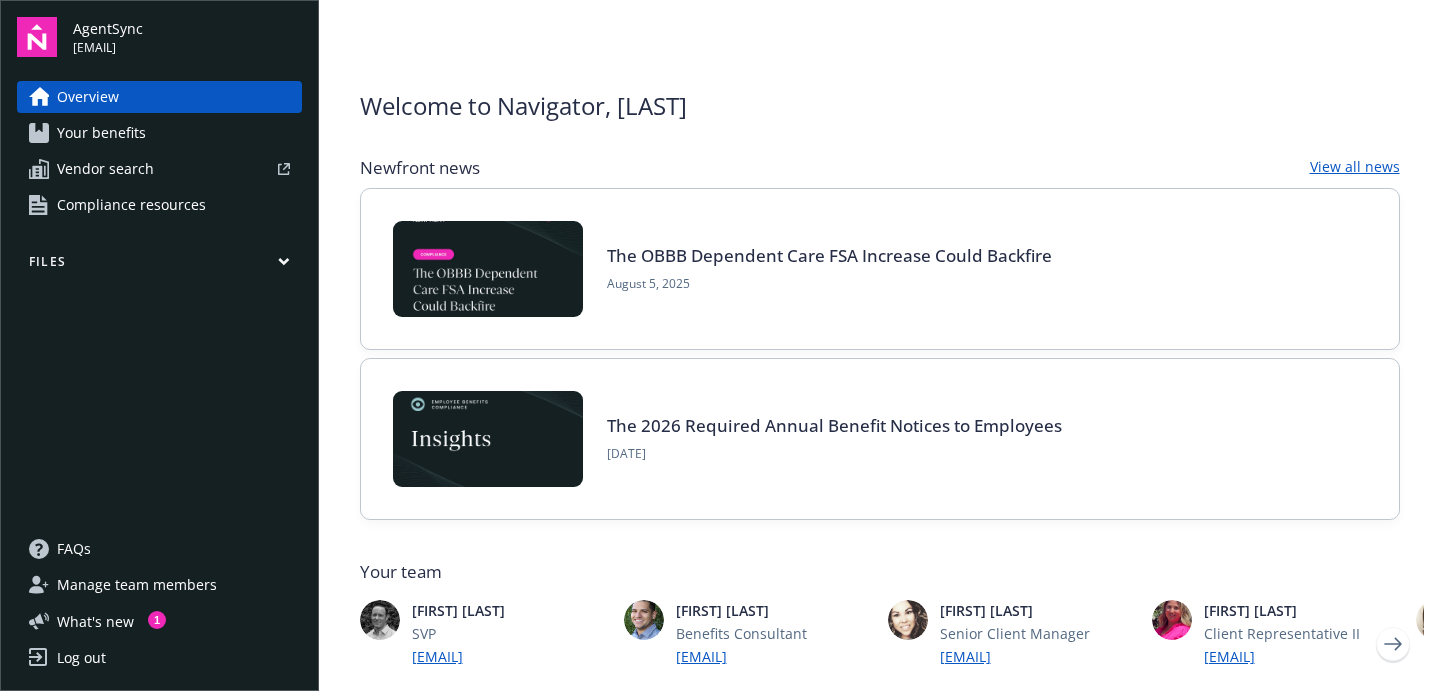 click on "Your benefits" at bounding box center (101, 133) 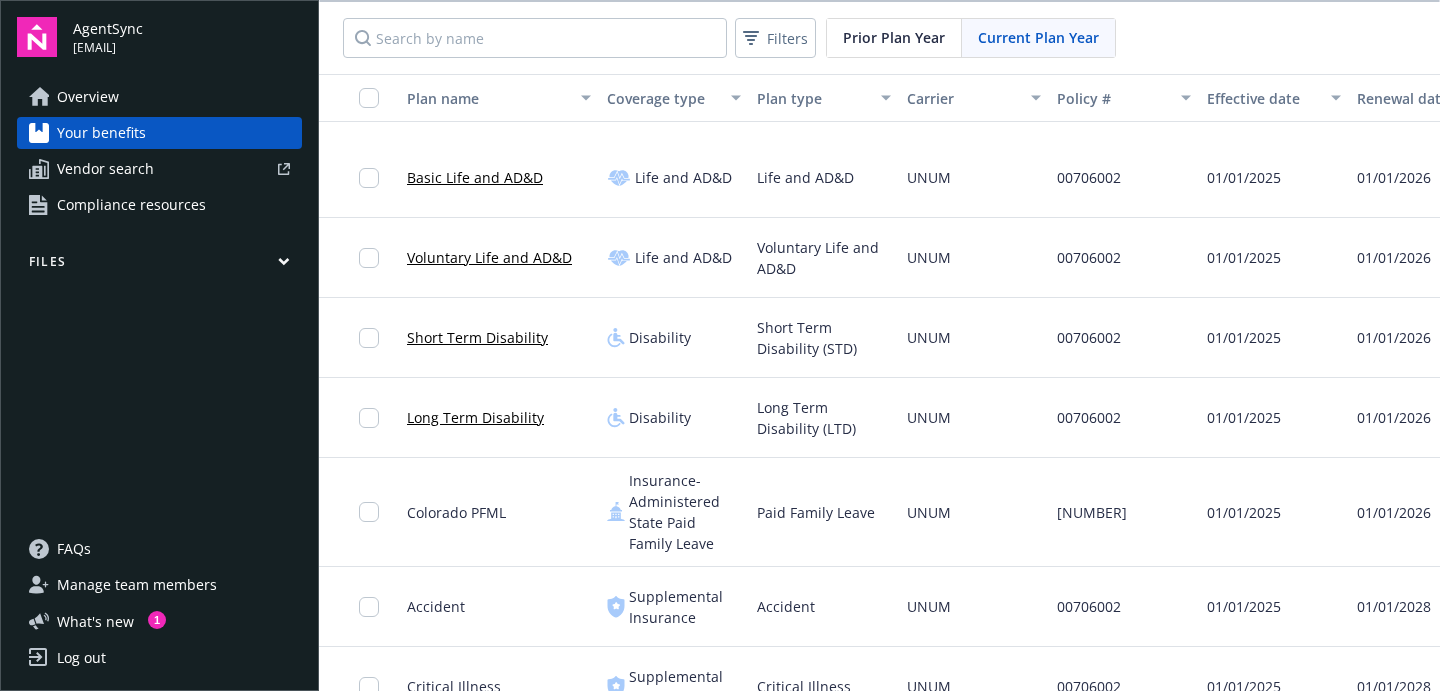 scroll, scrollTop: 0, scrollLeft: 0, axis: both 